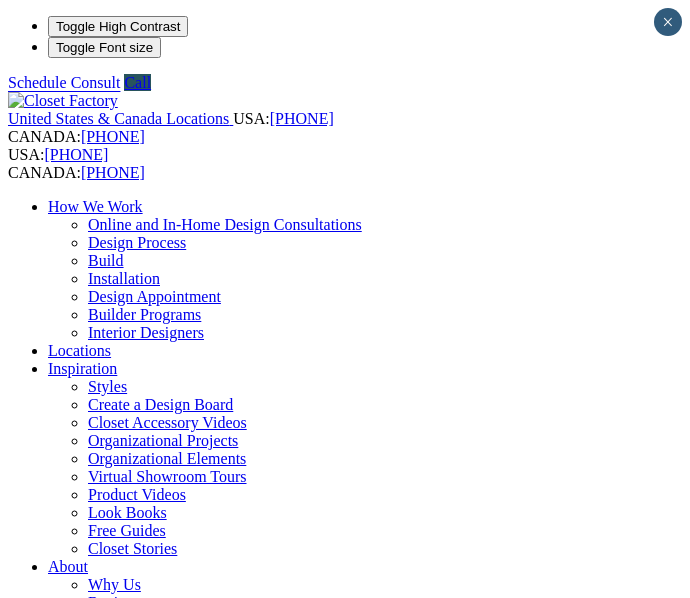 scroll, scrollTop: 571, scrollLeft: 0, axis: vertical 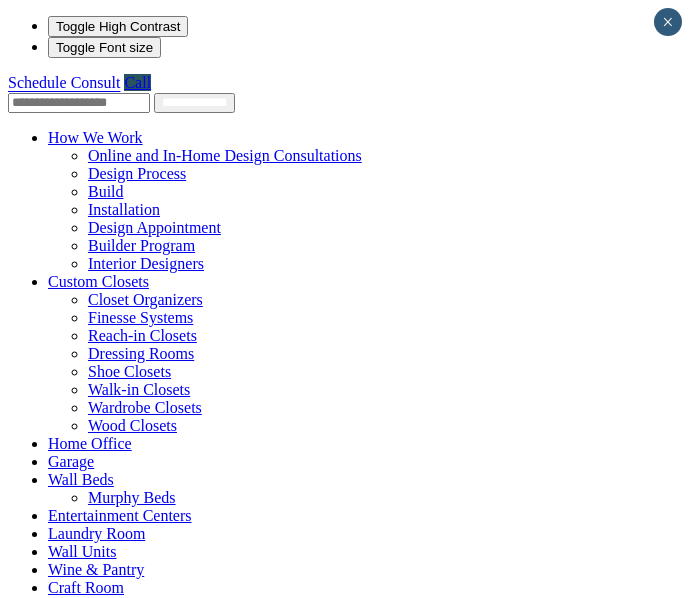 drag, startPoint x: 0, startPoint y: 199, endPoint x: 111, endPoint y: 91, distance: 154.87091 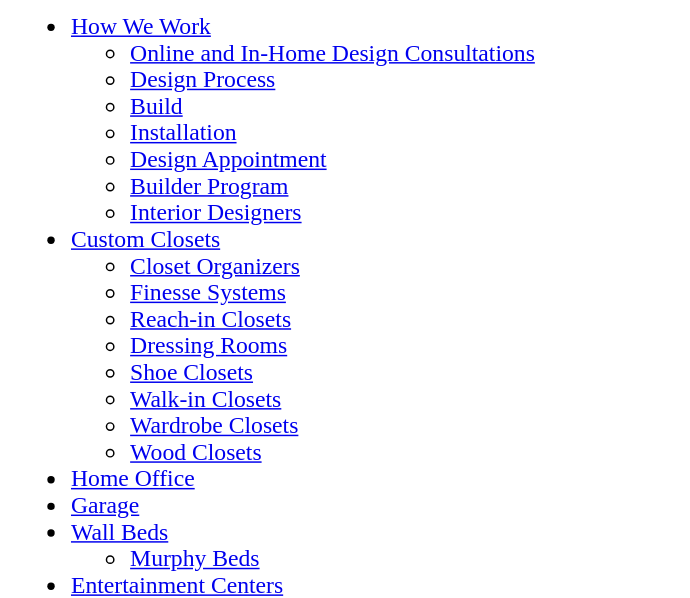 click on "Entertainment Centers" at bounding box center (120, 515) 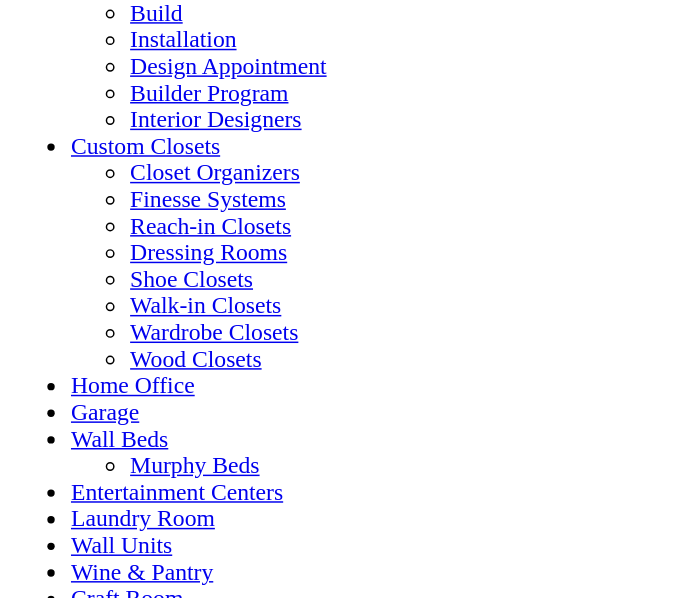 click on "Entertainment Centers" at bounding box center [120, 452] 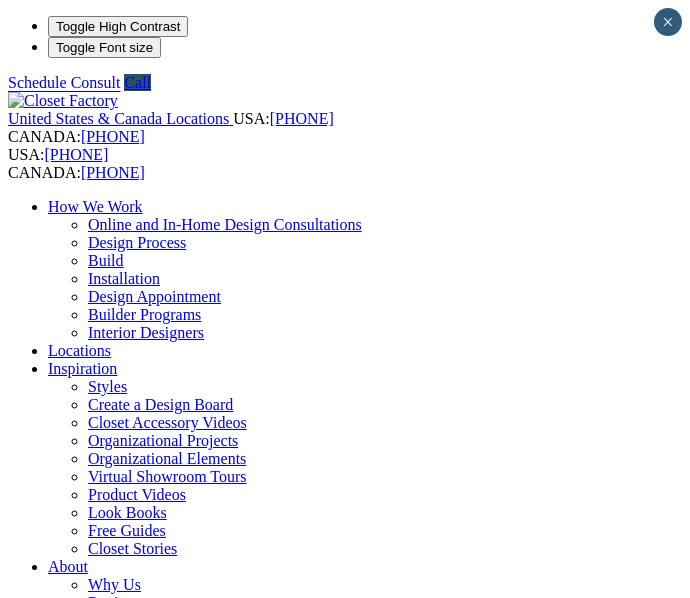 scroll, scrollTop: 0, scrollLeft: 0, axis: both 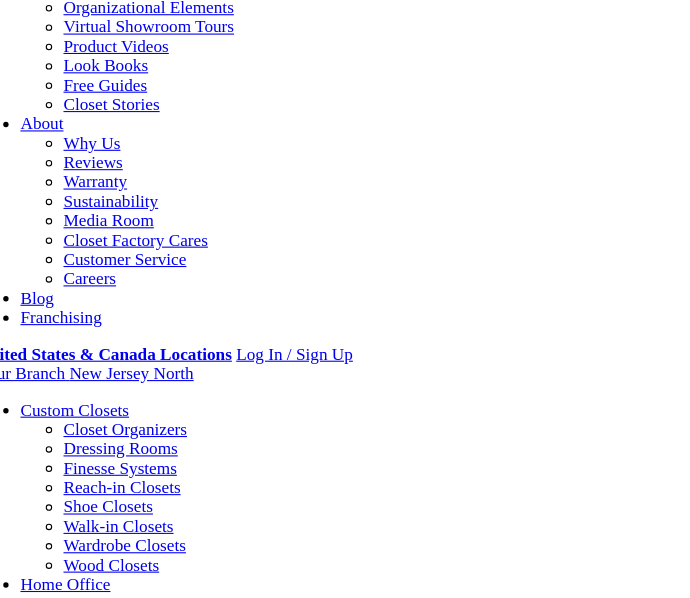 click on "Schedule Consult" at bounding box center (64, -328) 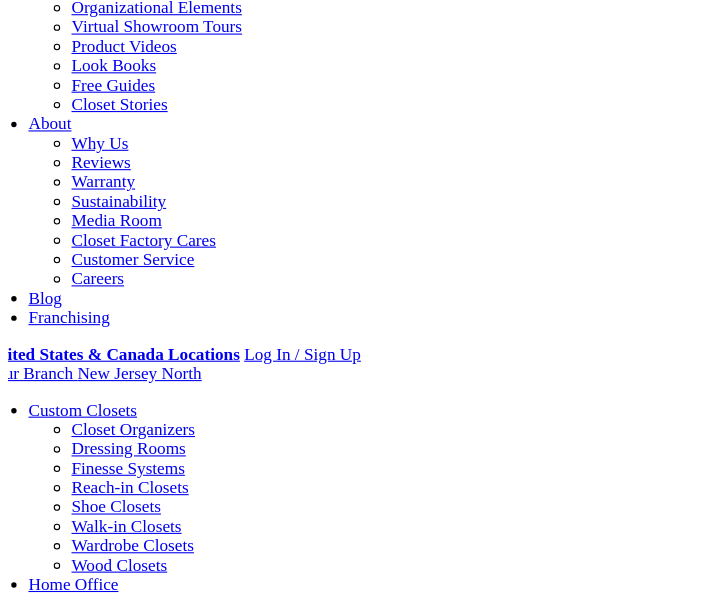 scroll, scrollTop: 0, scrollLeft: 0, axis: both 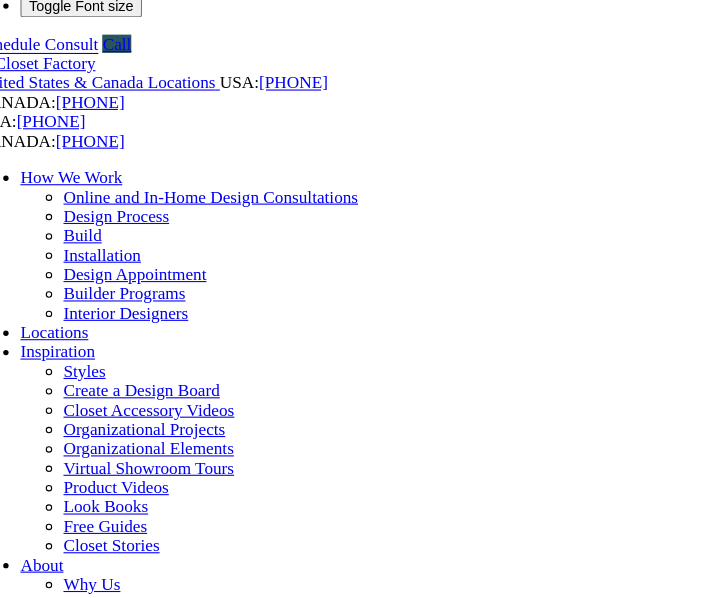 click on "First Name" at bounding box center [95, 43247] 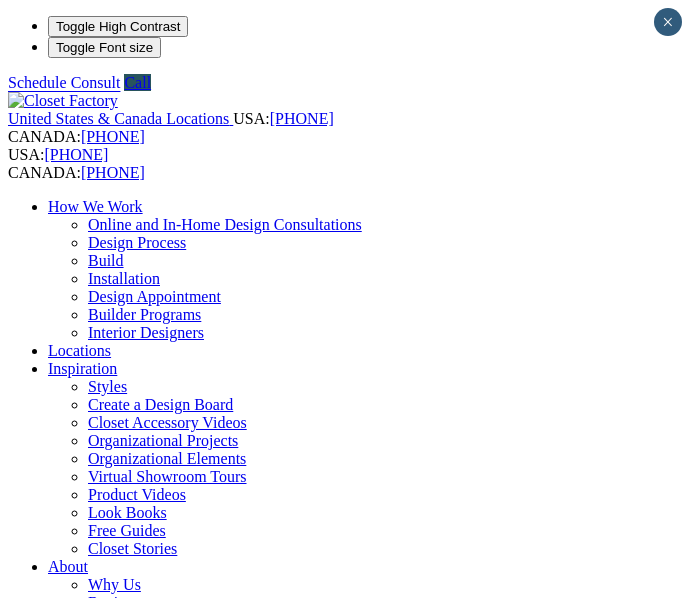 scroll, scrollTop: 0, scrollLeft: 0, axis: both 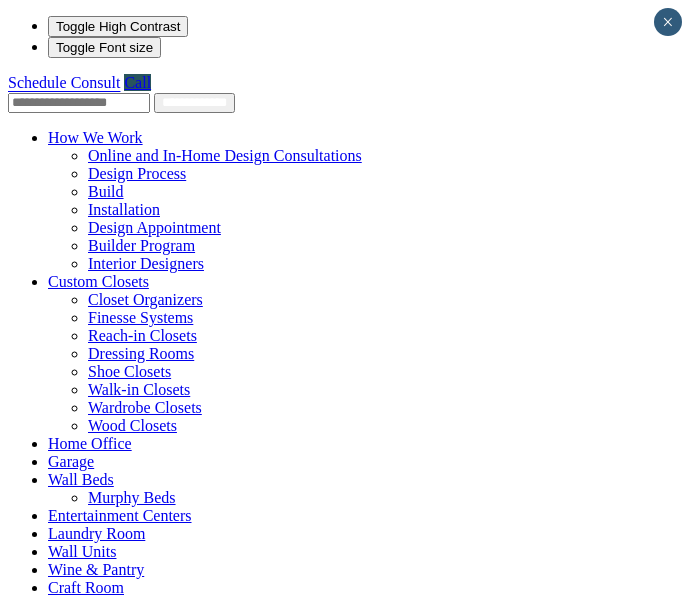 click on "Custom Closets" at bounding box center (98, 281) 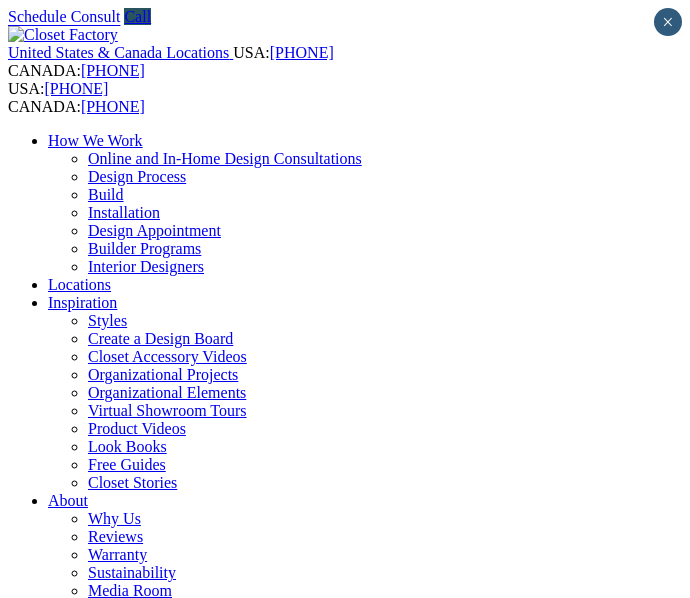 scroll, scrollTop: 0, scrollLeft: 0, axis: both 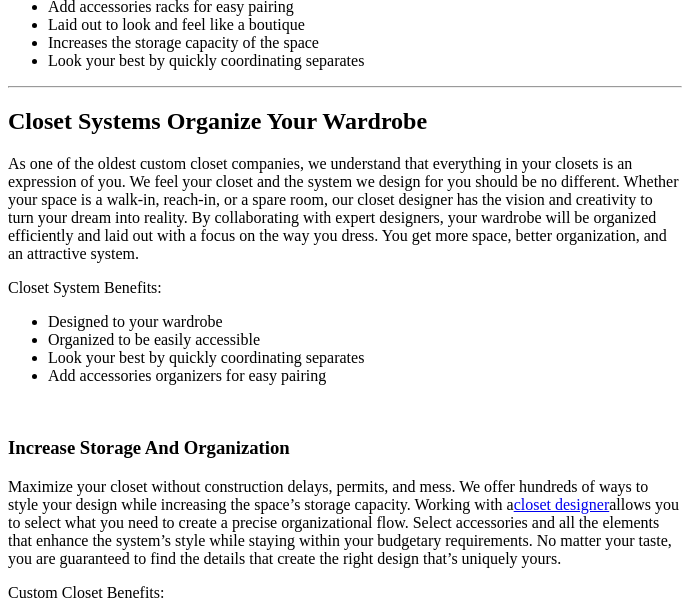 drag, startPoint x: 702, startPoint y: 51, endPoint x: 699, endPoint y: 239, distance: 188.02394 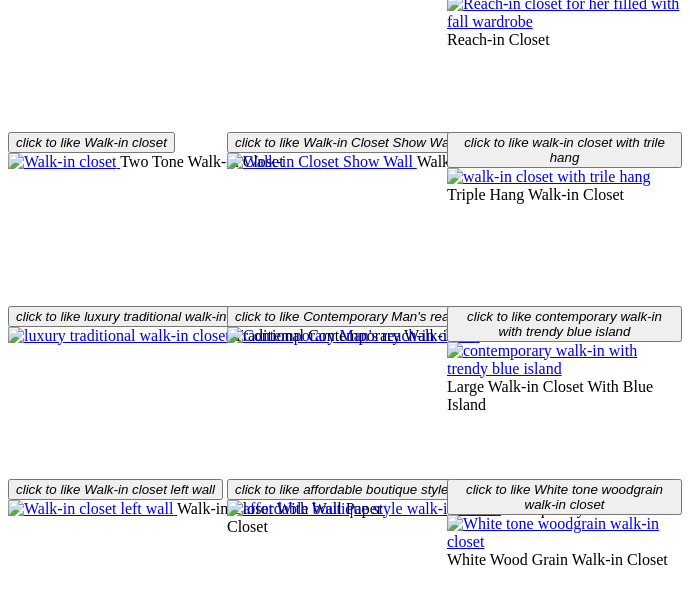 scroll, scrollTop: 3678, scrollLeft: 0, axis: vertical 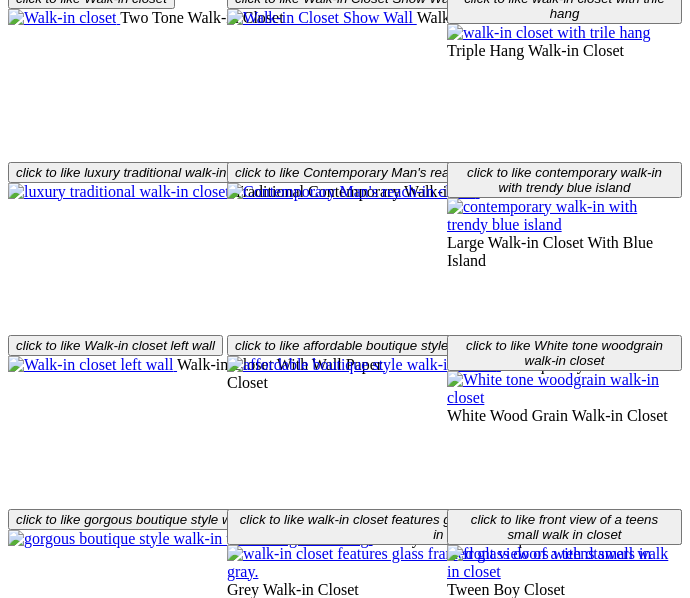 click on "Load more" at bounding box center [345, 2140] 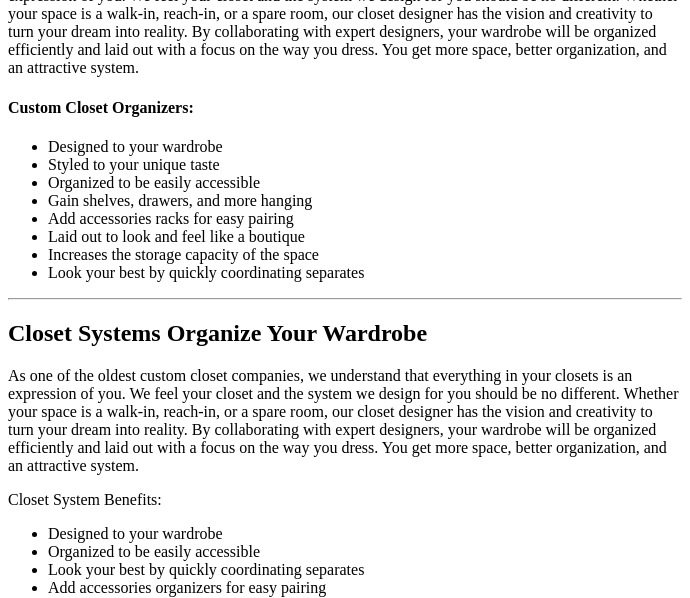 scroll, scrollTop: 0, scrollLeft: 0, axis: both 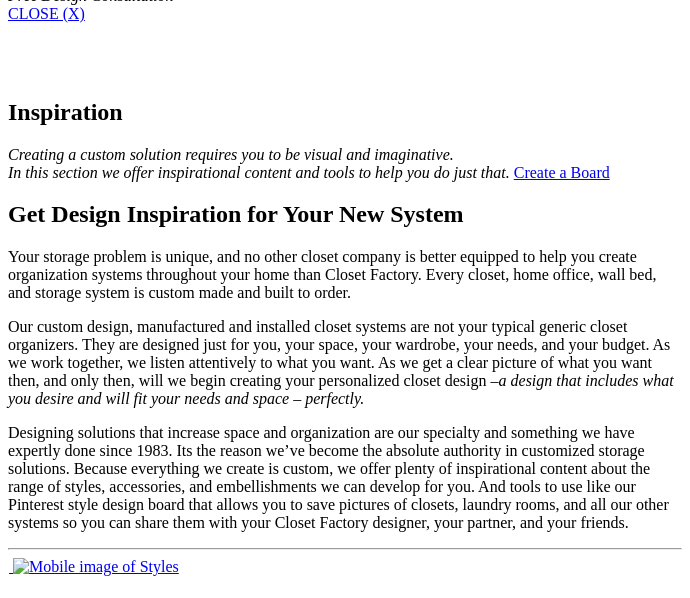 click on "**********" at bounding box center [345, 2464] 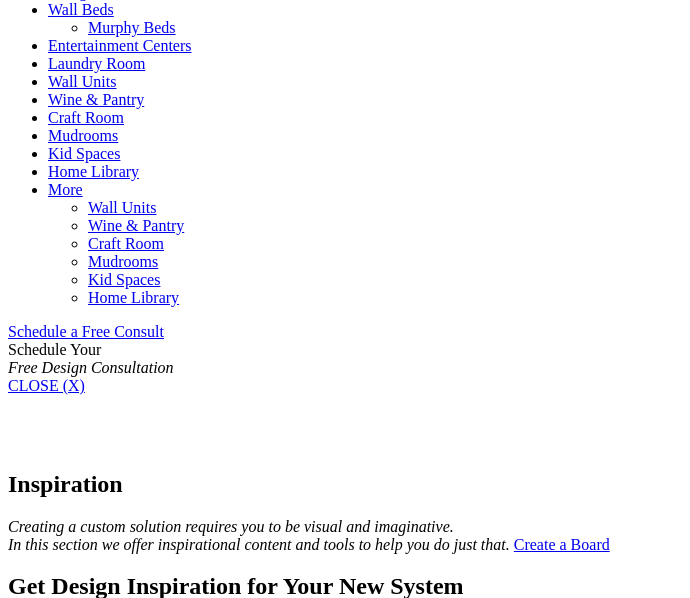 scroll, scrollTop: 0, scrollLeft: 0, axis: both 